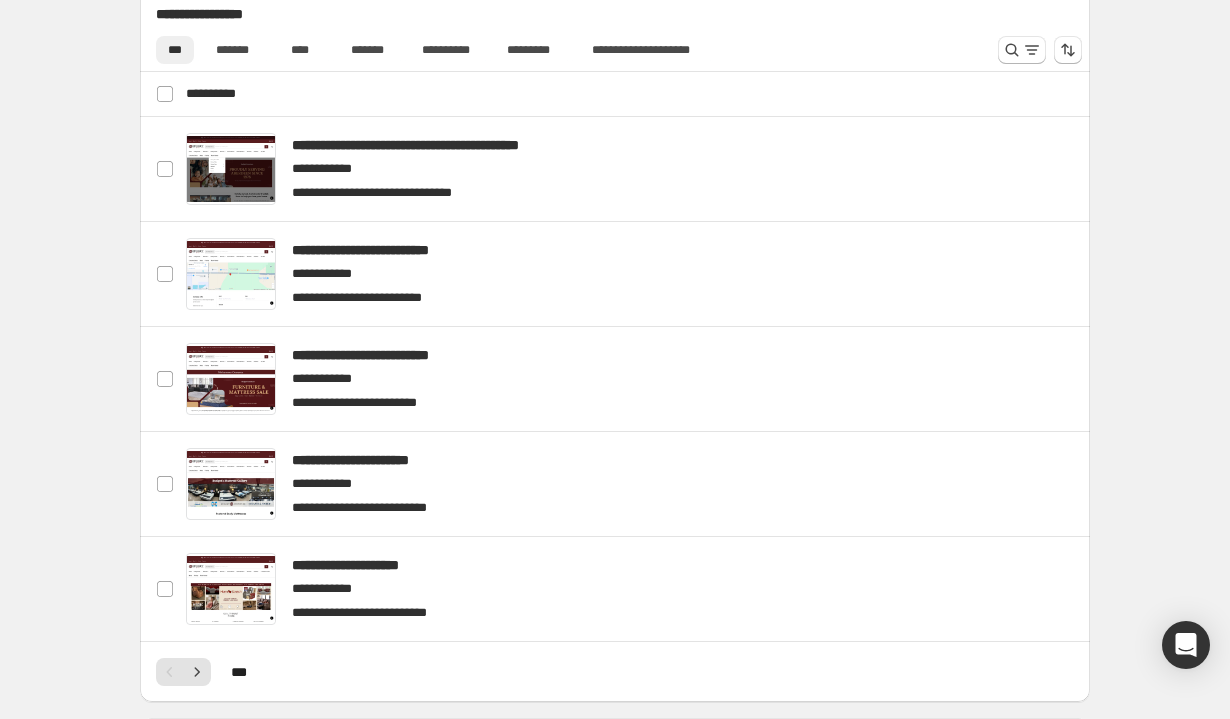 scroll, scrollTop: 749, scrollLeft: 0, axis: vertical 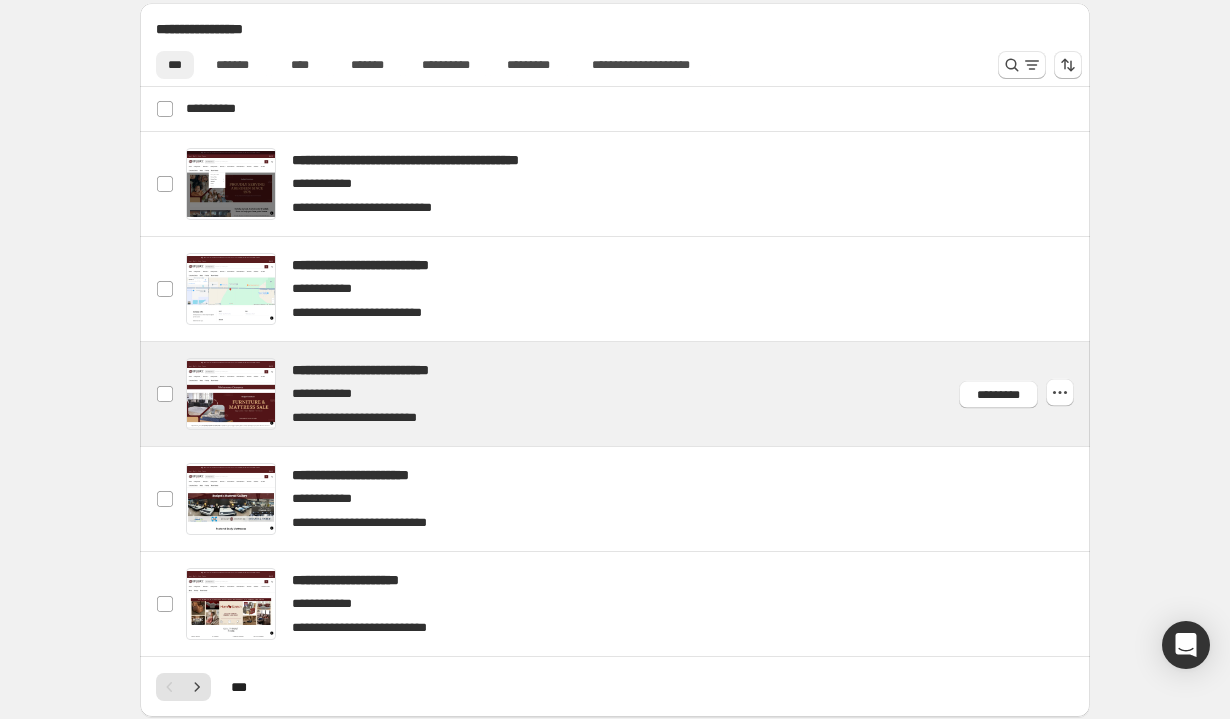 click at bounding box center (639, 394) 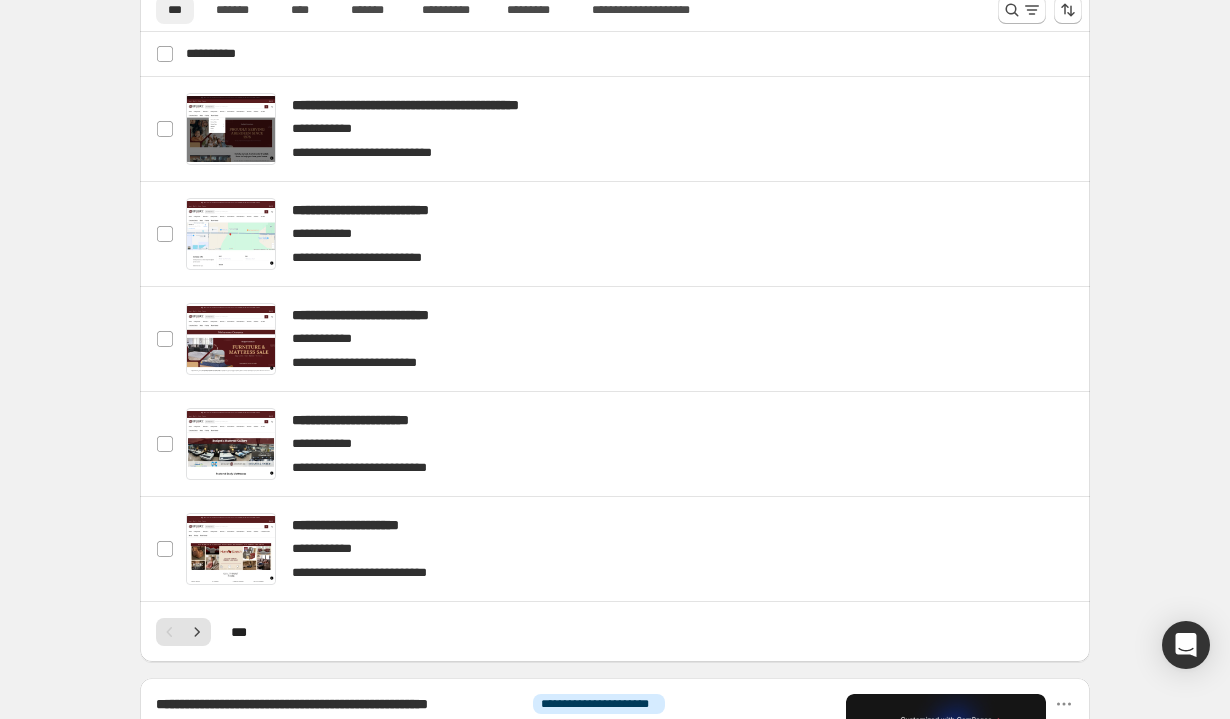 scroll, scrollTop: 761, scrollLeft: 0, axis: vertical 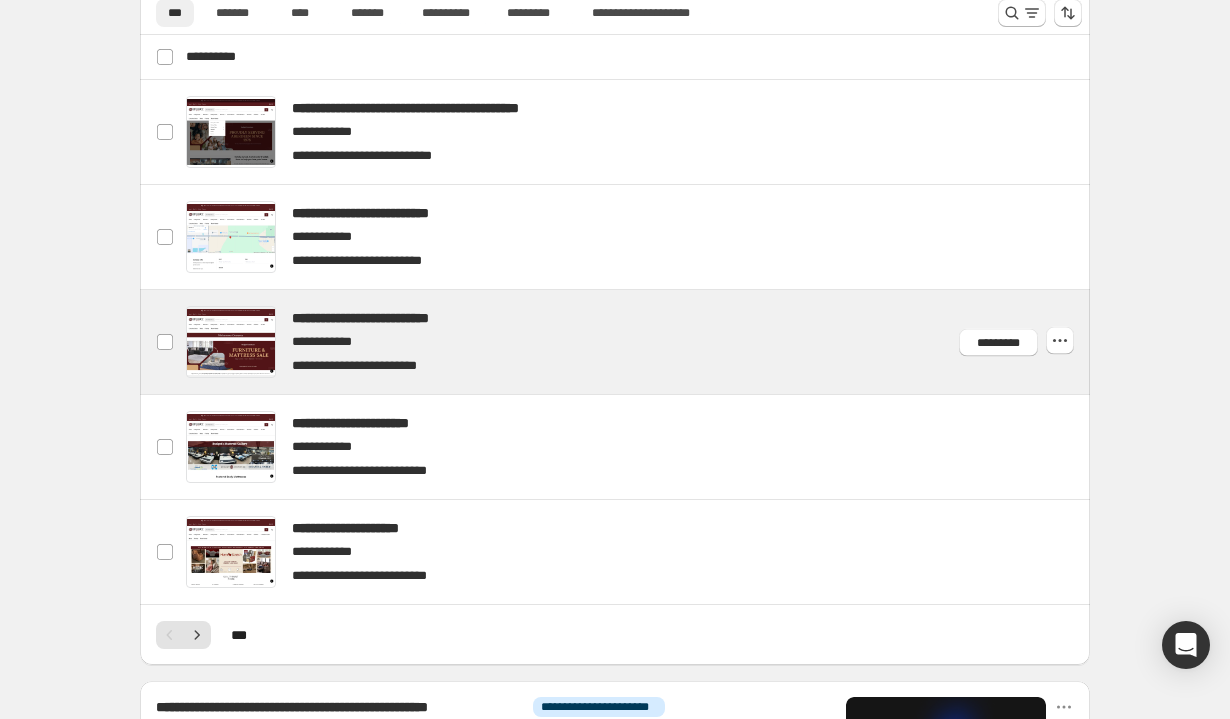 click at bounding box center (639, 342) 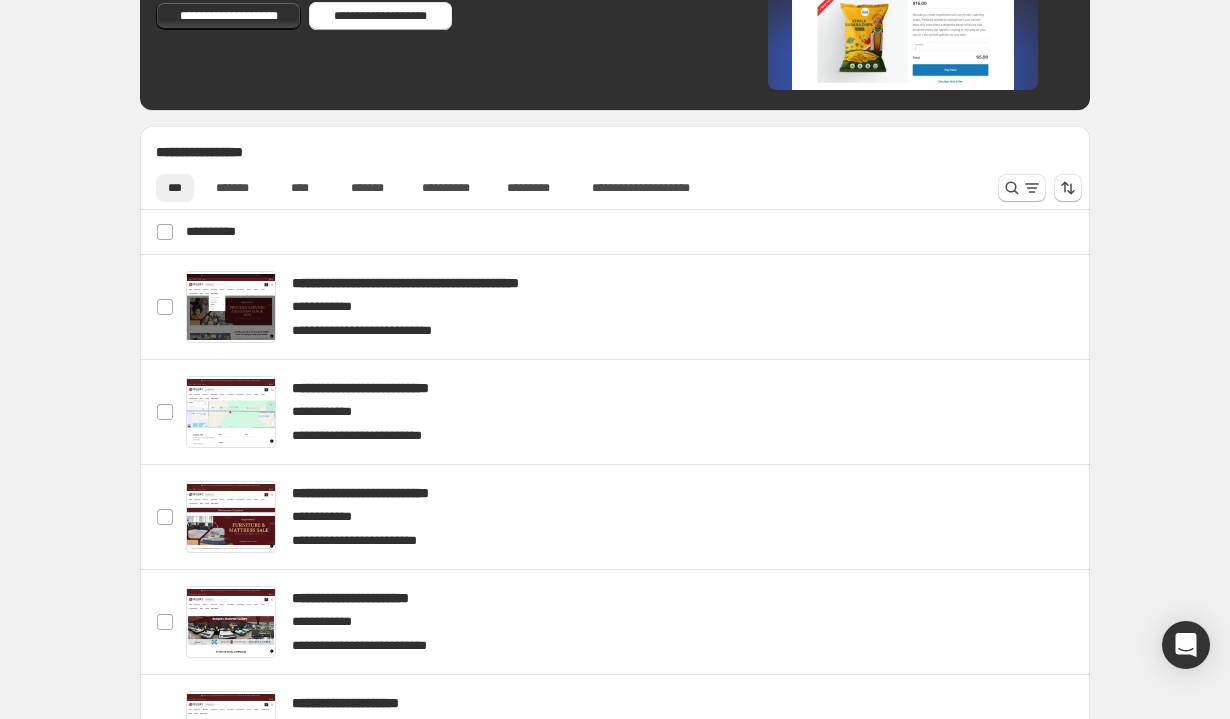 scroll, scrollTop: 591, scrollLeft: 0, axis: vertical 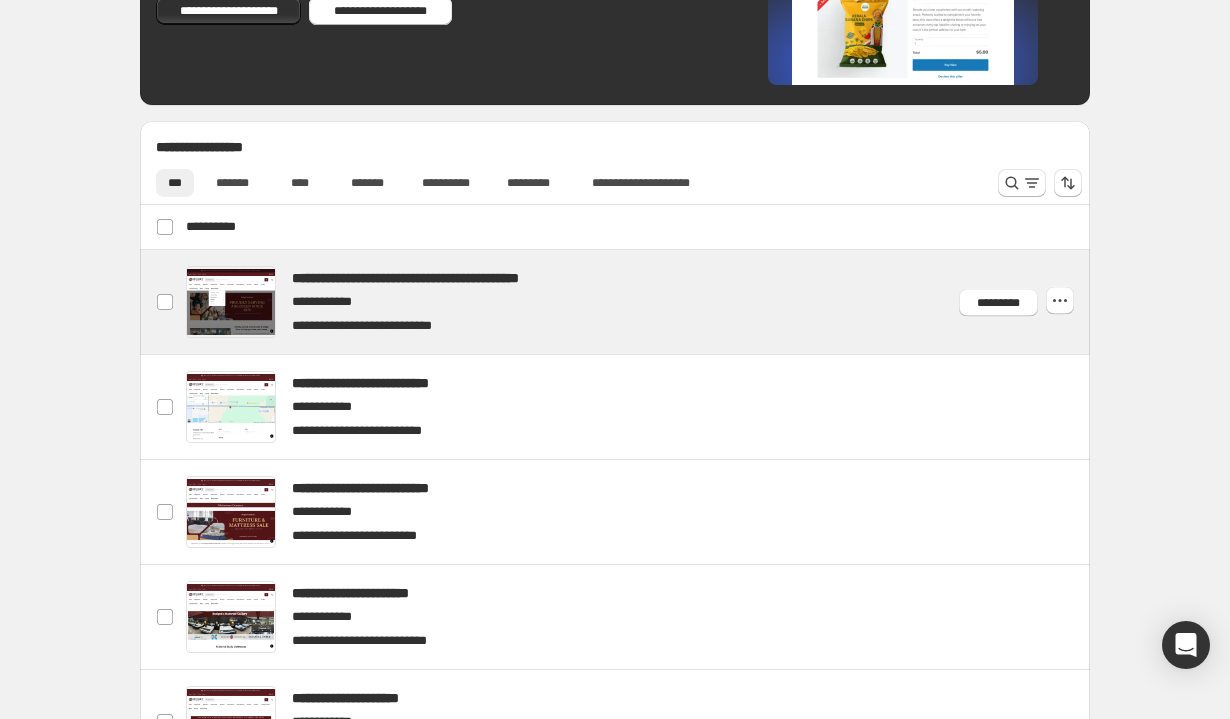 click at bounding box center (639, 302) 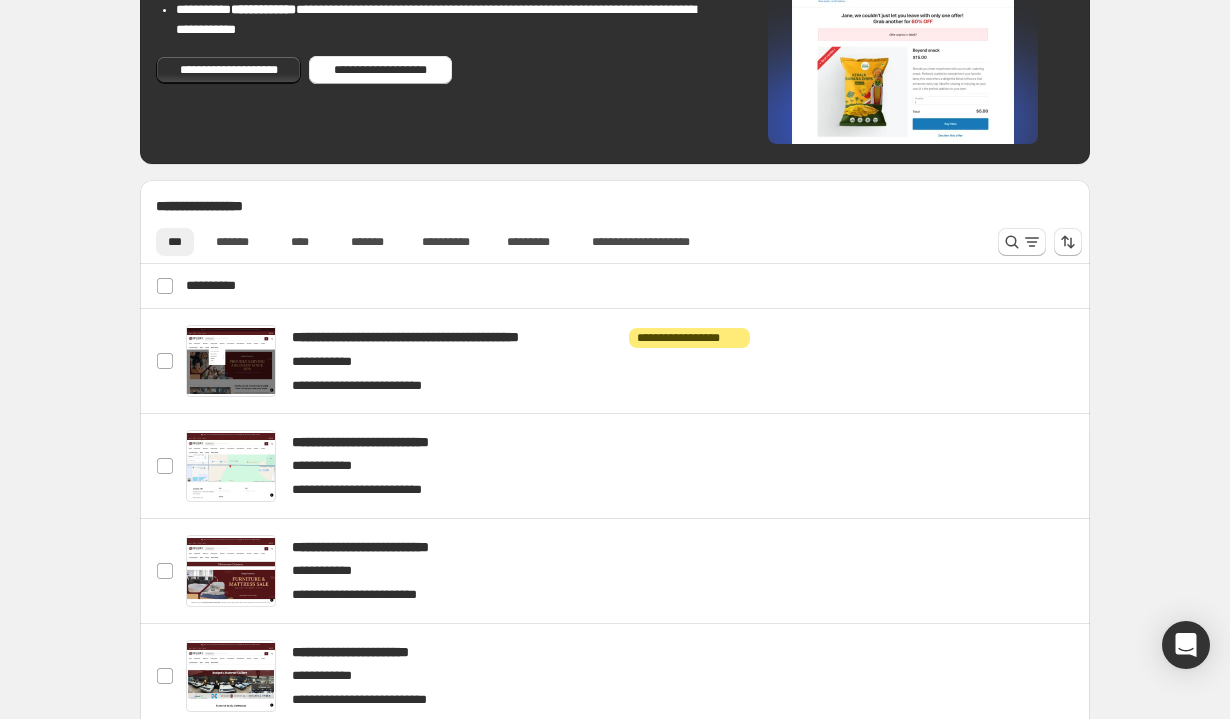 scroll, scrollTop: 787, scrollLeft: 0, axis: vertical 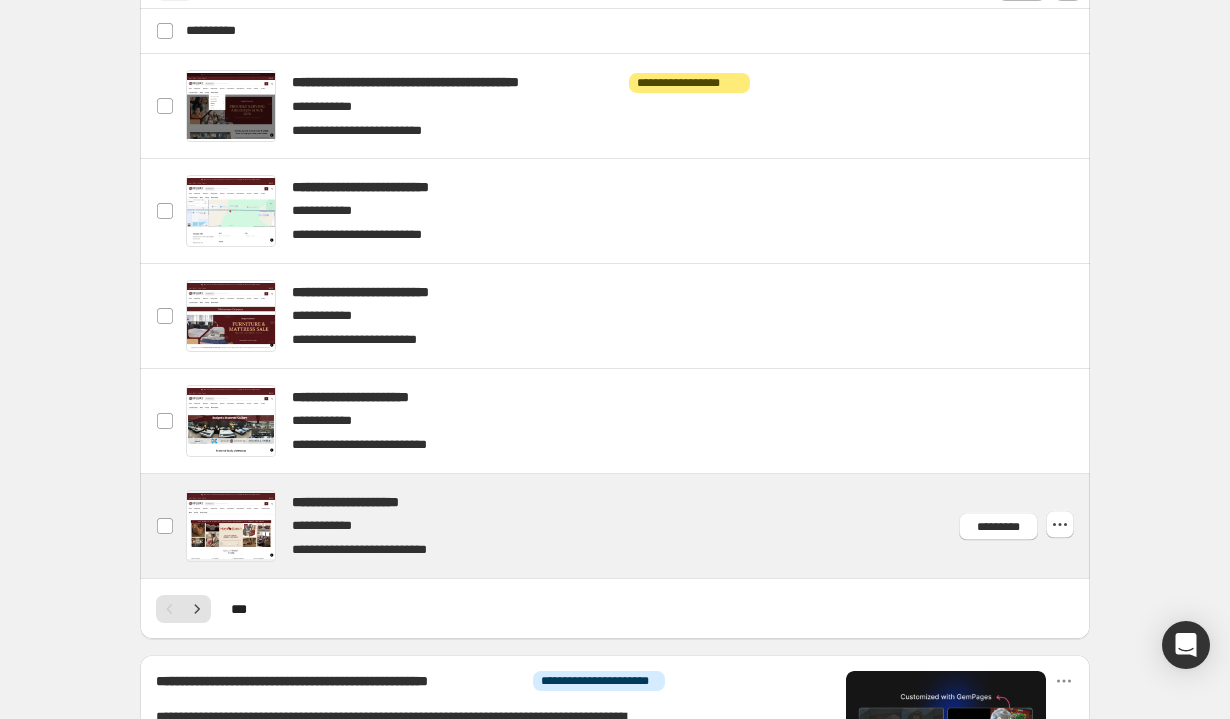 click at bounding box center (639, 526) 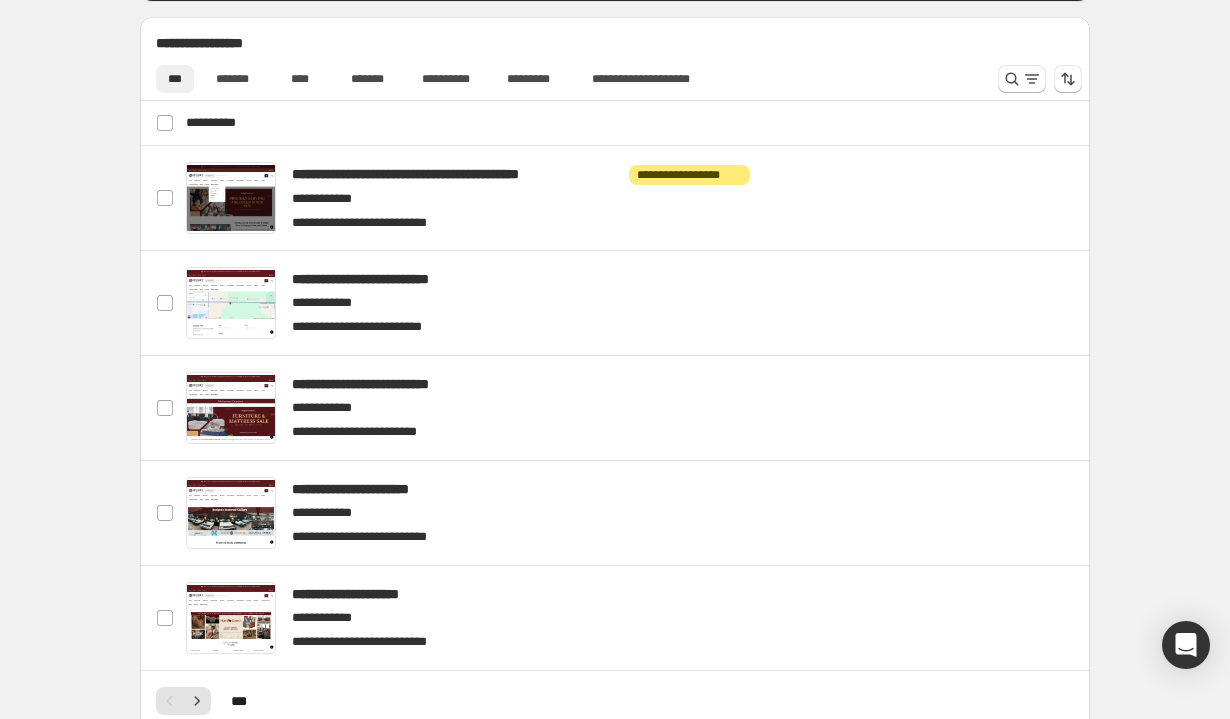 scroll, scrollTop: 673, scrollLeft: 0, axis: vertical 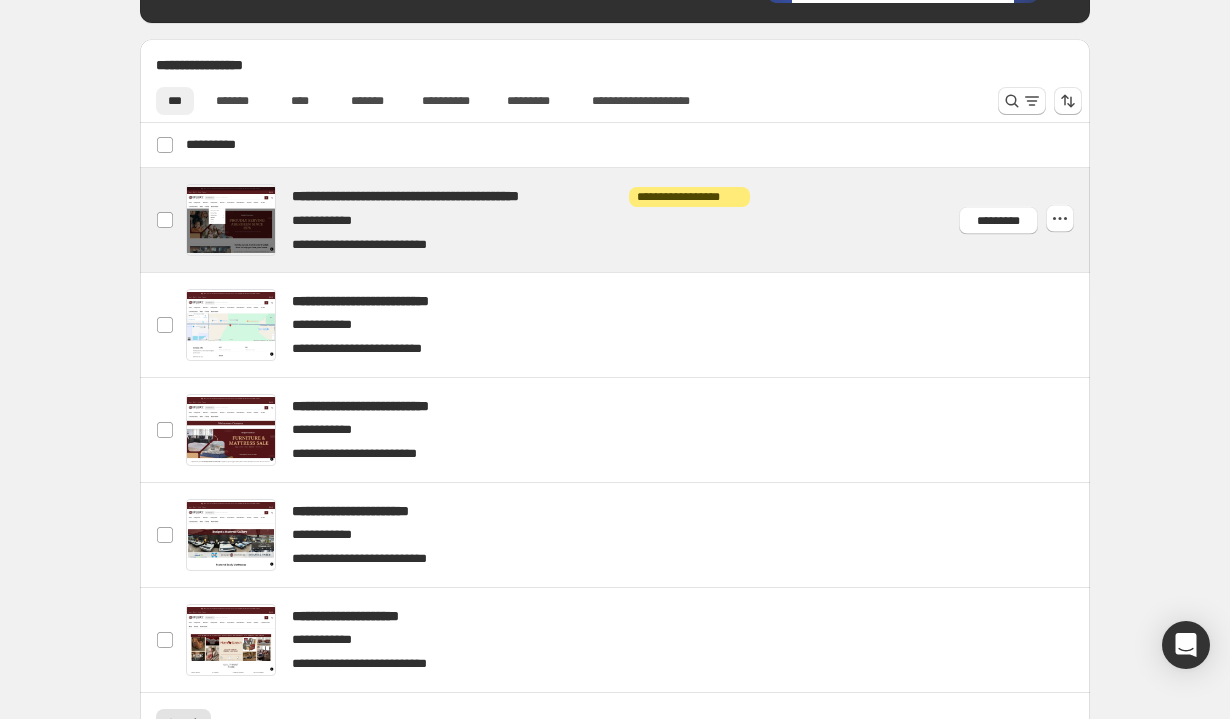 click at bounding box center [639, 220] 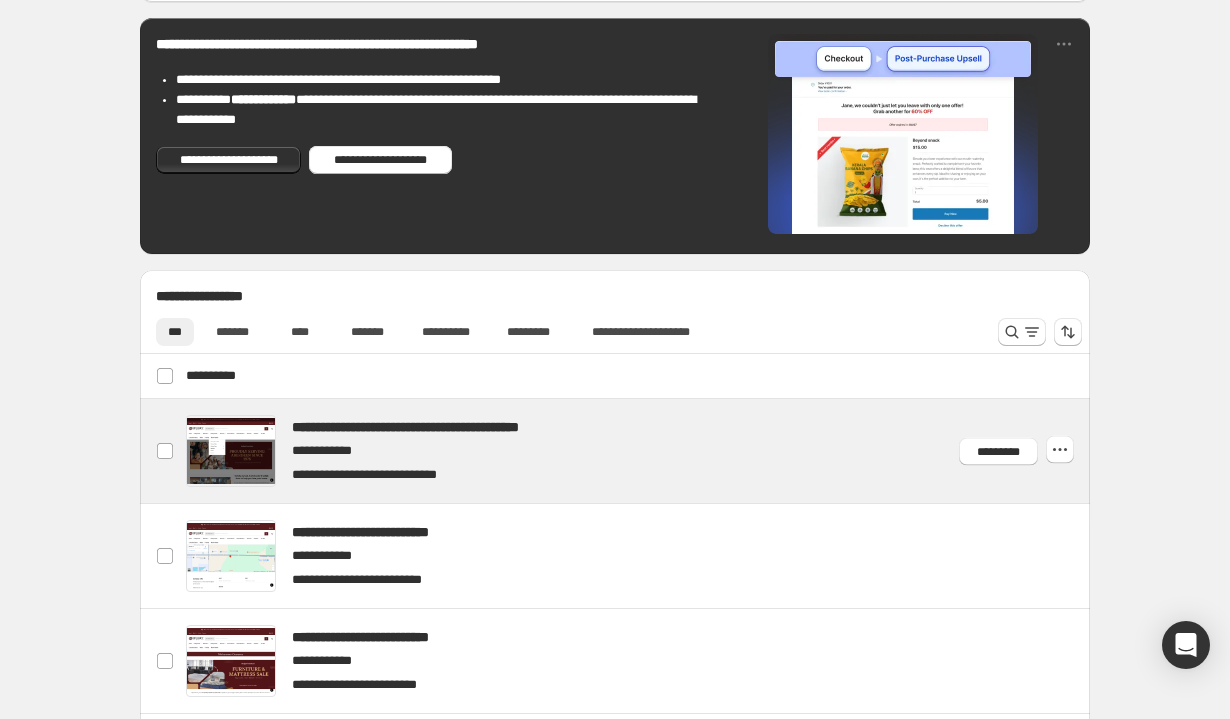scroll, scrollTop: 459, scrollLeft: 0, axis: vertical 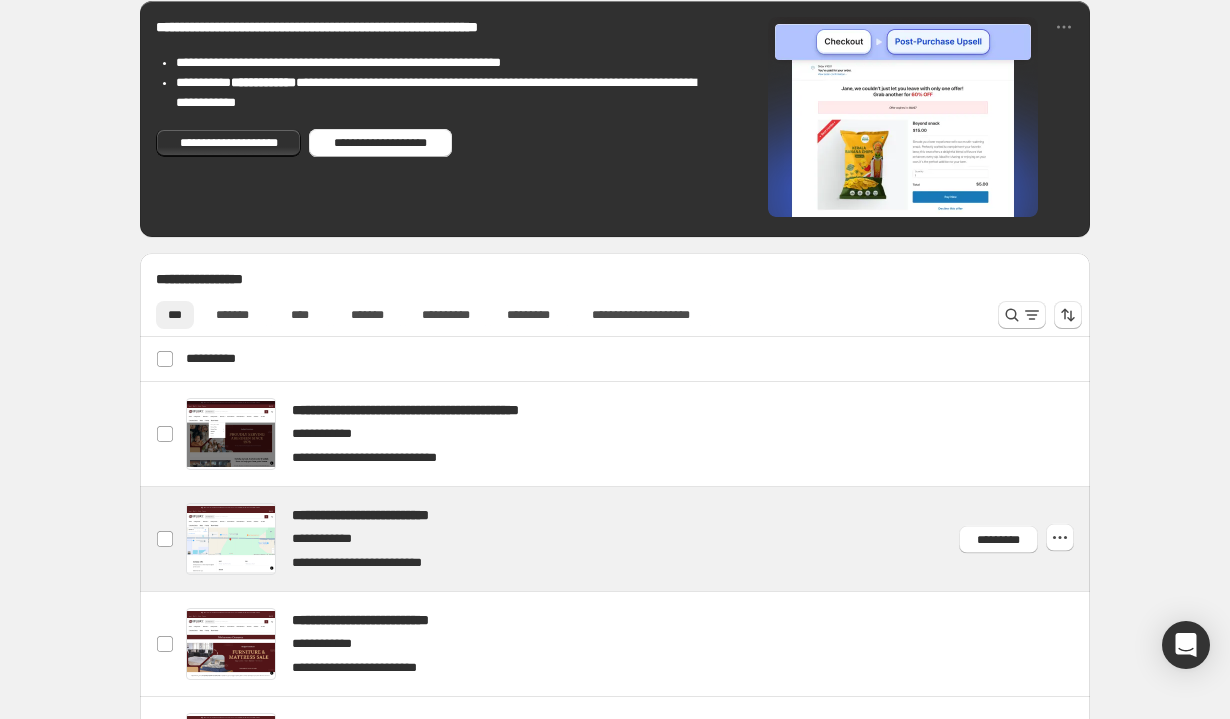 click at bounding box center [639, 539] 